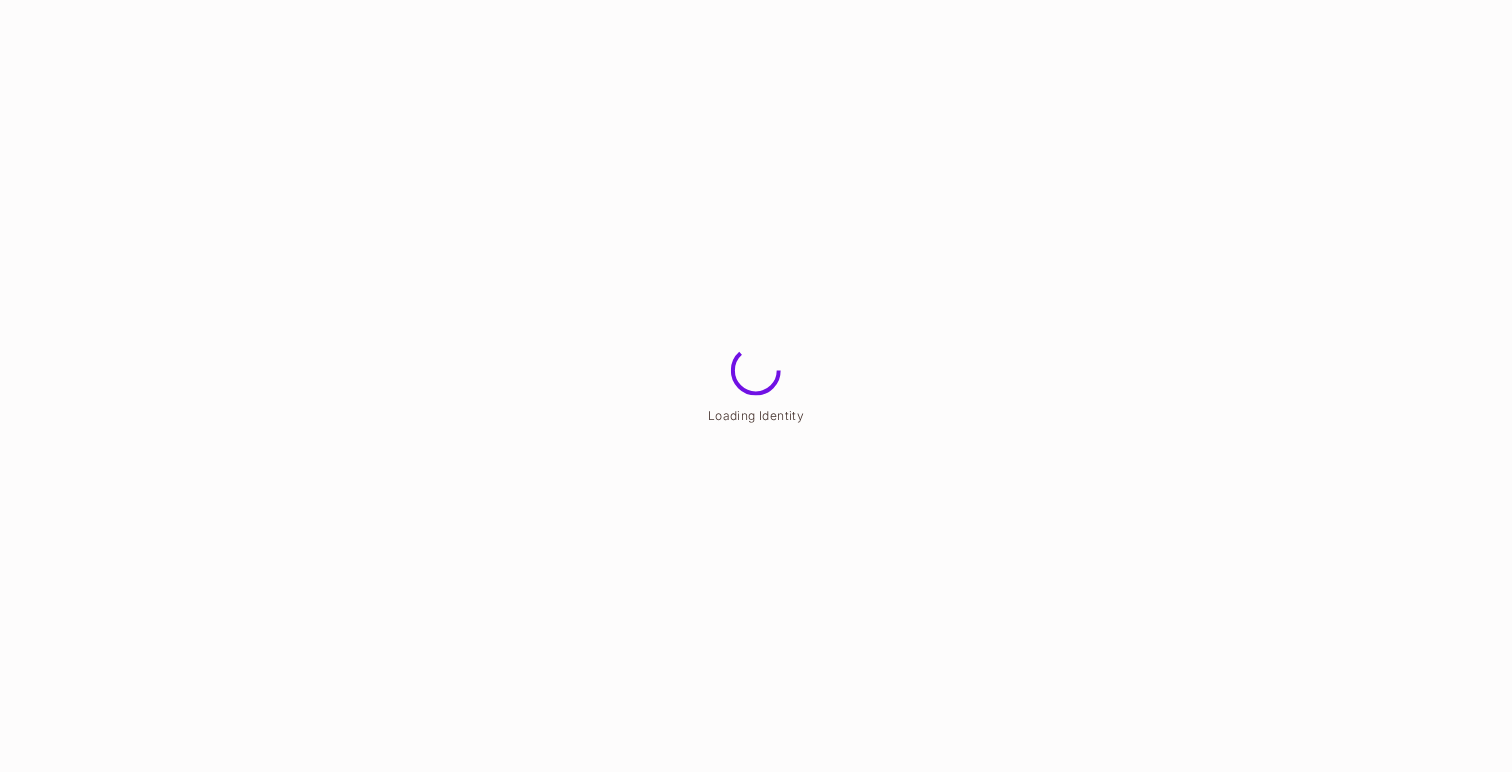 scroll, scrollTop: 0, scrollLeft: 0, axis: both 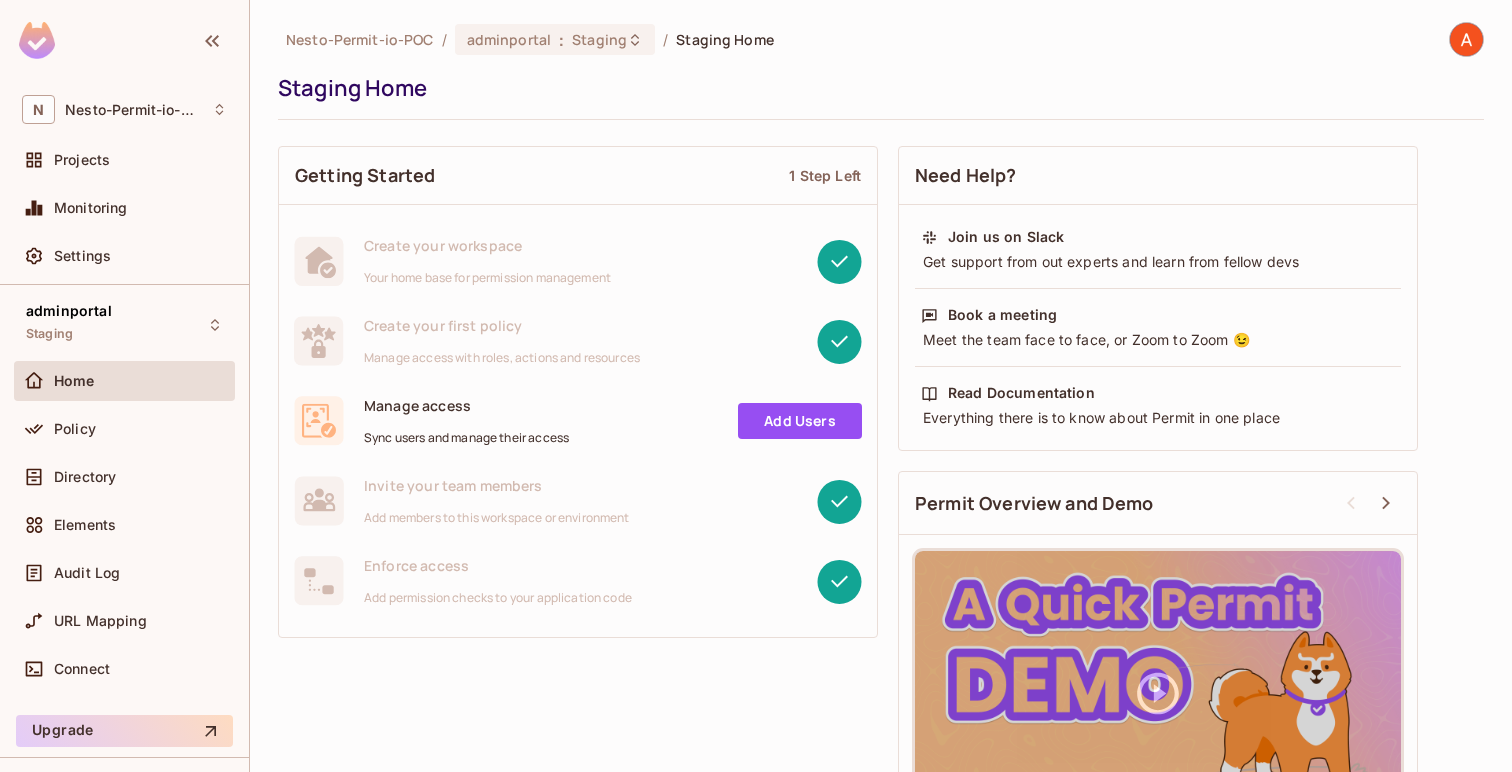 click on "Nesto-Permit-io-POC / adminportal : Staging / Staging Home Staging Home Getting Started 1 Step Left Create your workspace Your home base for permission management Create your first policy Manage access with roles, actions and resources Manage access Sync users and manage their access Add Users Invite your team members Add members to this workspace or environment Enforce access Add permission checks to your application code Need Help? Join us on Slack Get support from out experts and learn from fellow devs Book a meeting Meet the team face to face, or Zoom to Zoom 😉 Read Documentation Everything there is to know about Permit in one place Permit Overview and Demo" at bounding box center (881, 386) 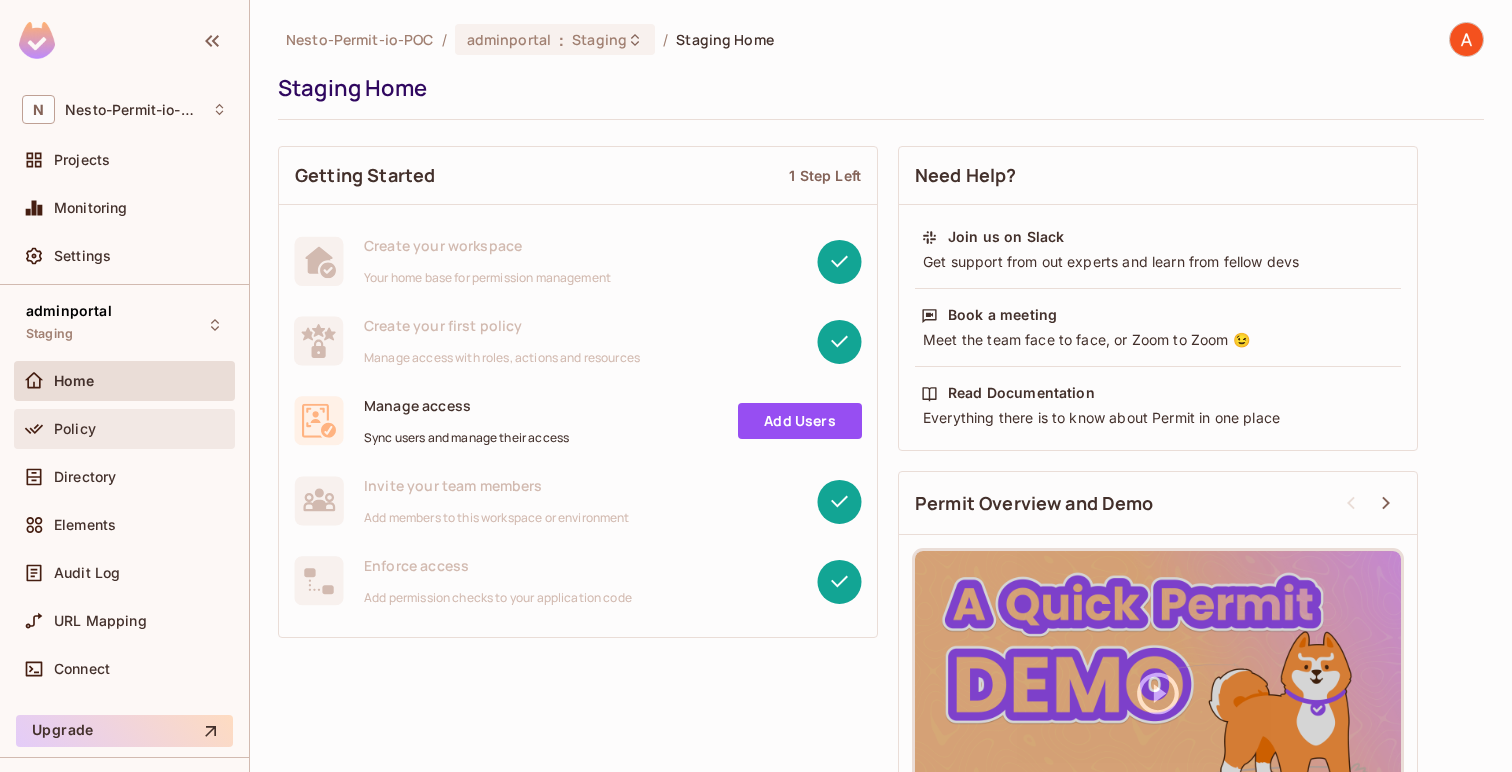 click on "Policy" at bounding box center [75, 429] 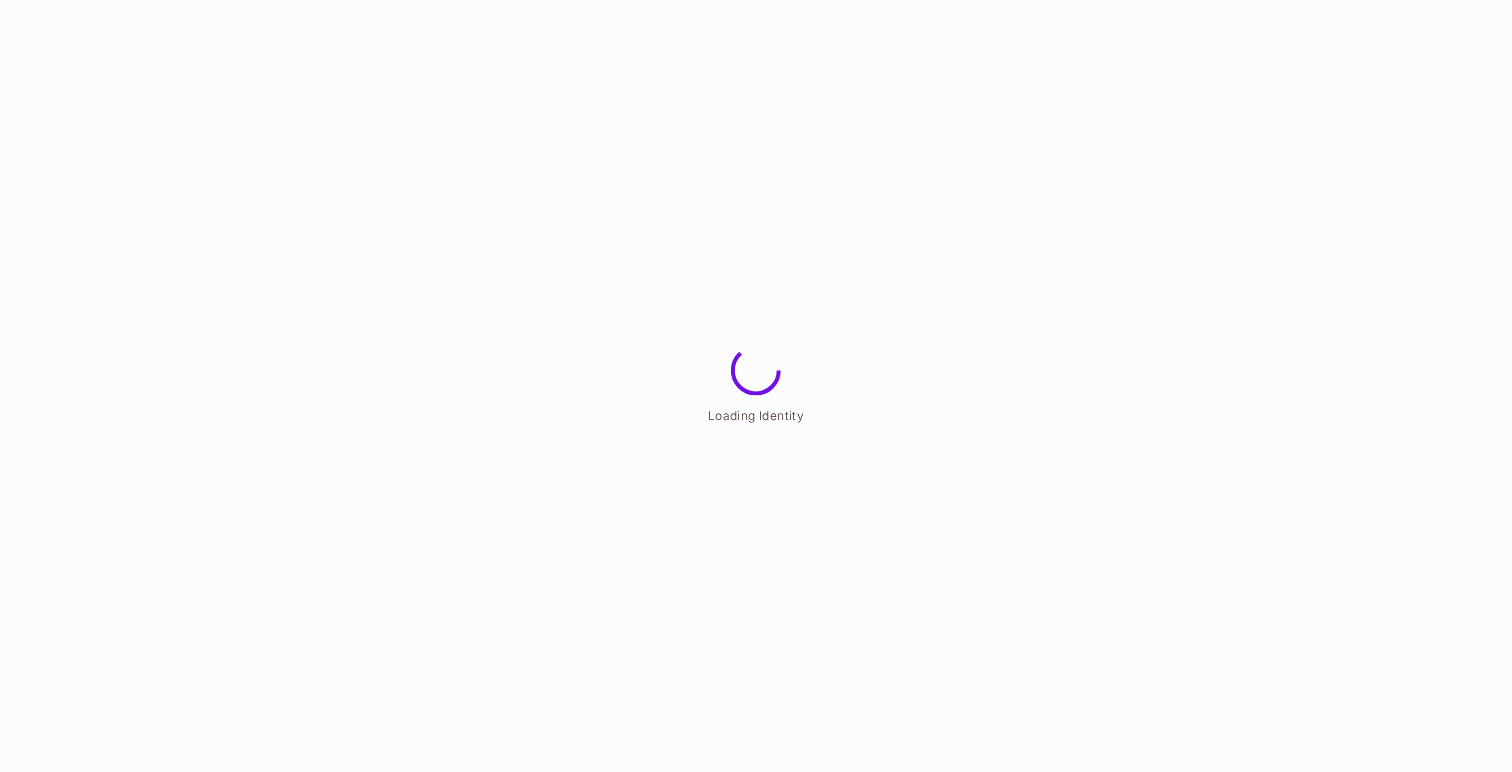 scroll, scrollTop: 0, scrollLeft: 0, axis: both 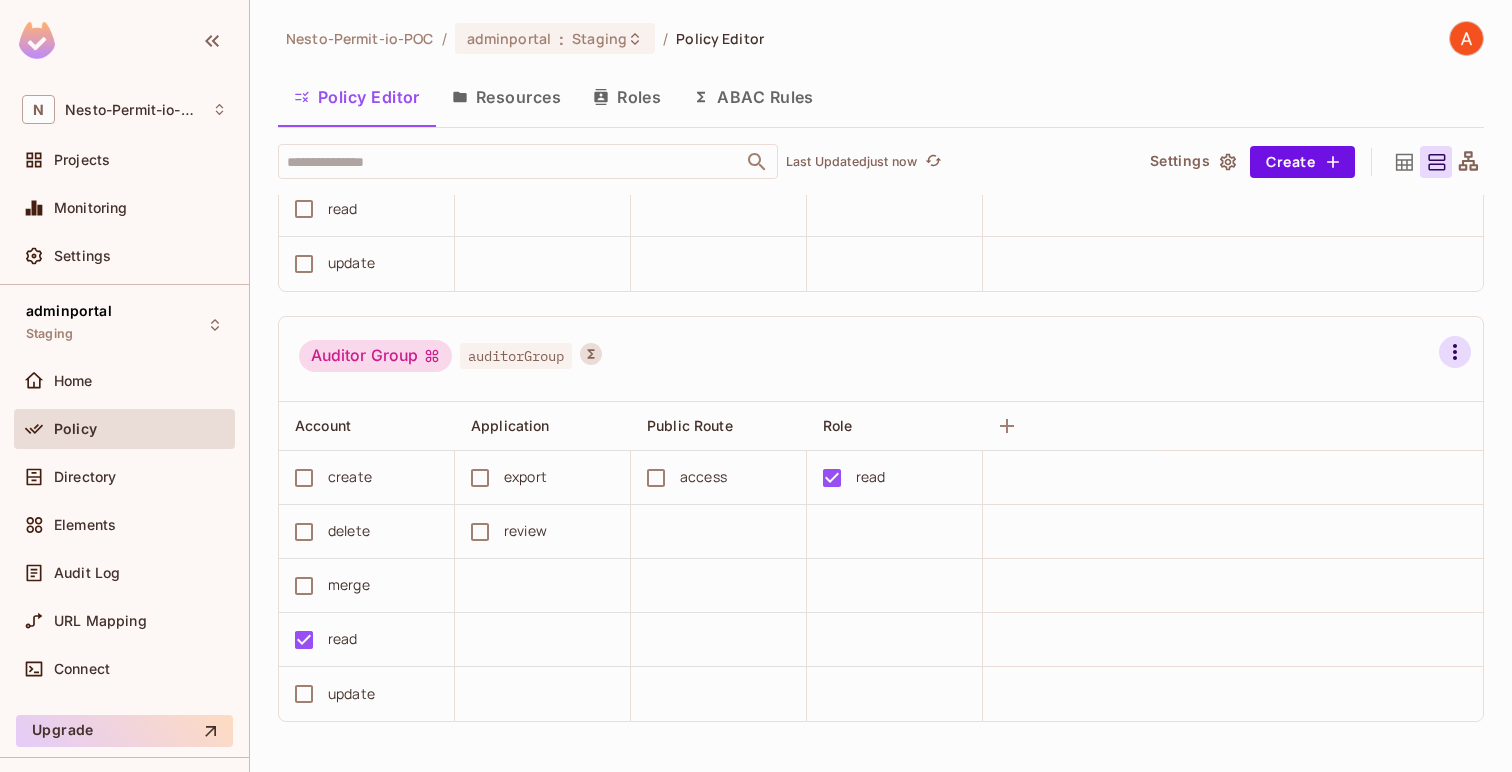click 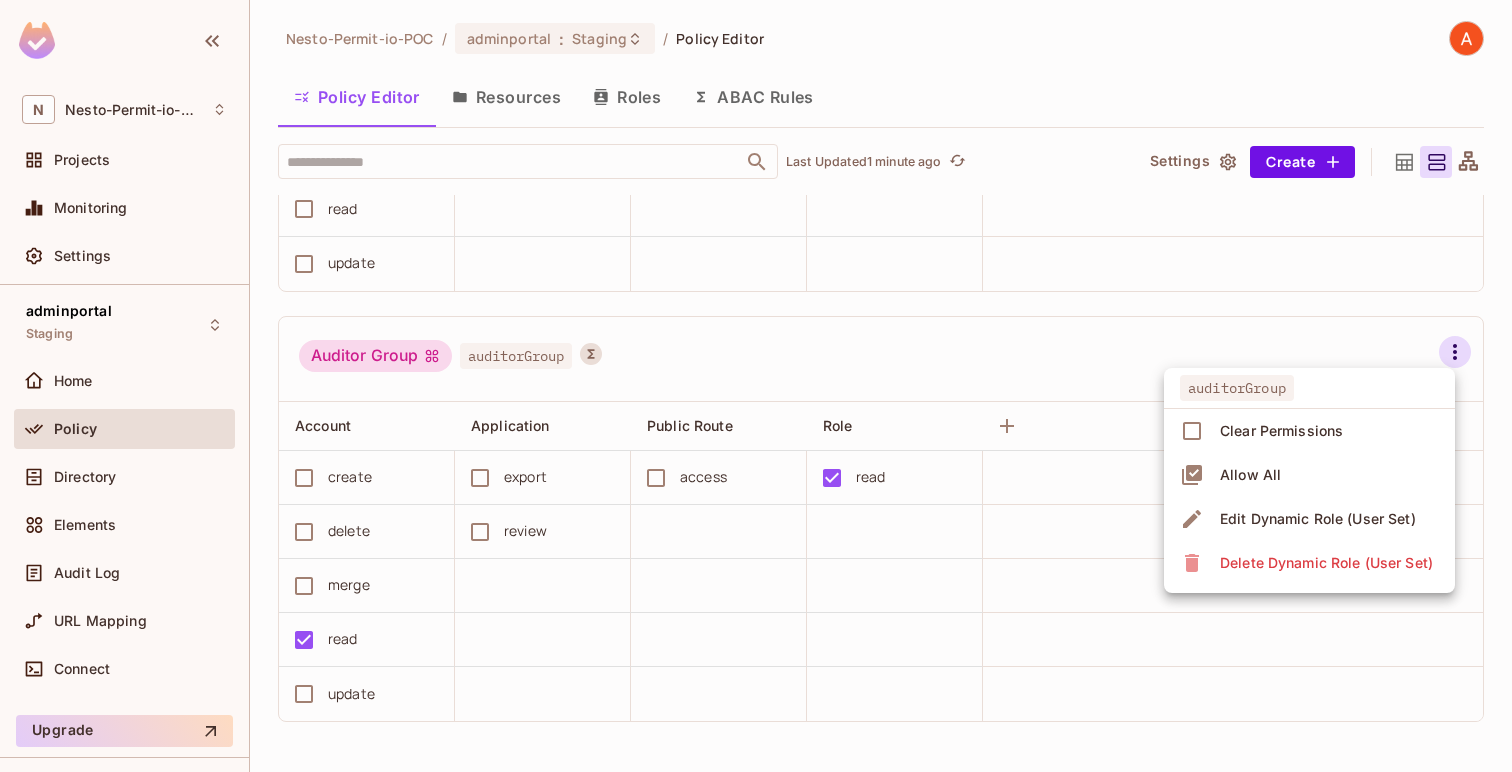 click at bounding box center [756, 386] 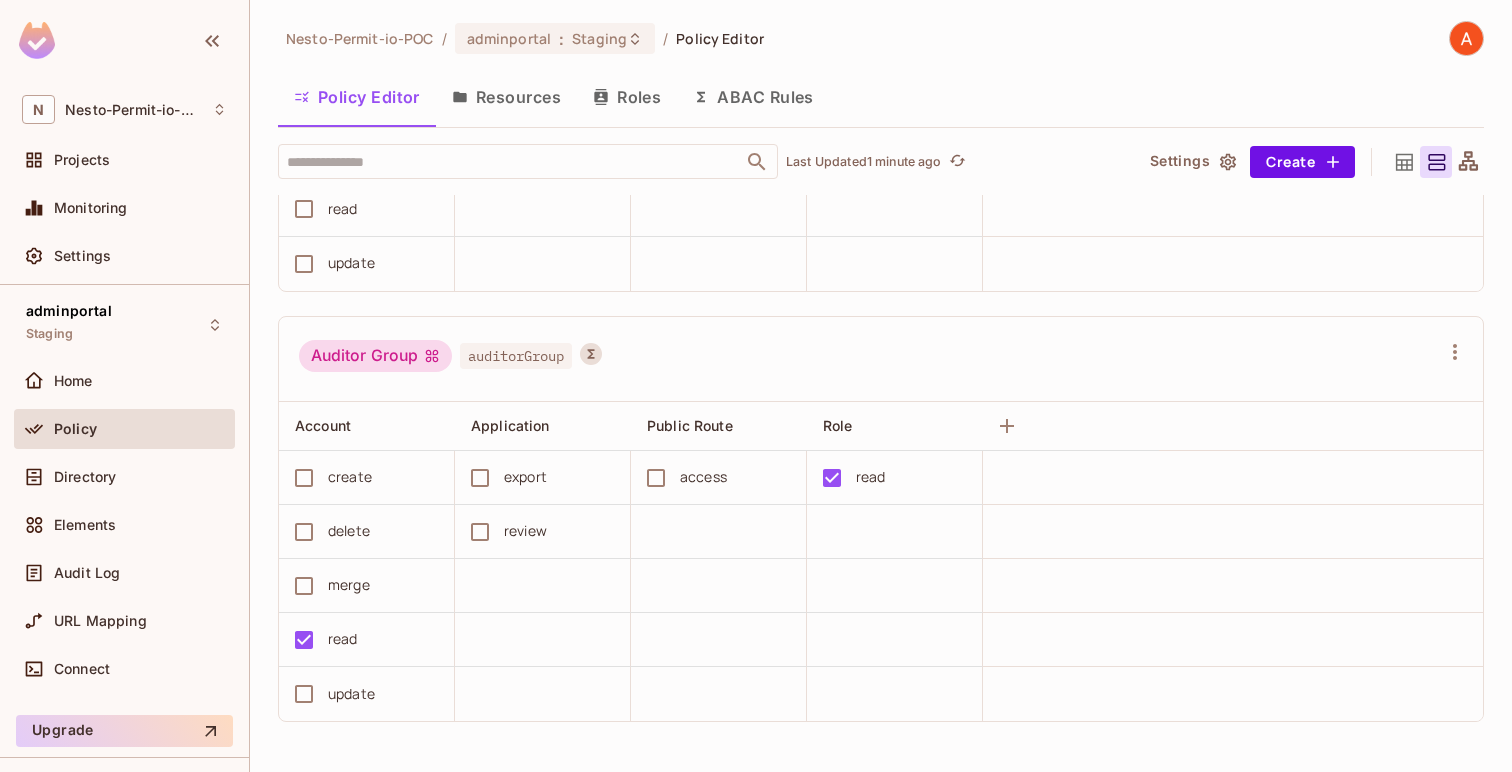 click on "Policy" at bounding box center (140, 429) 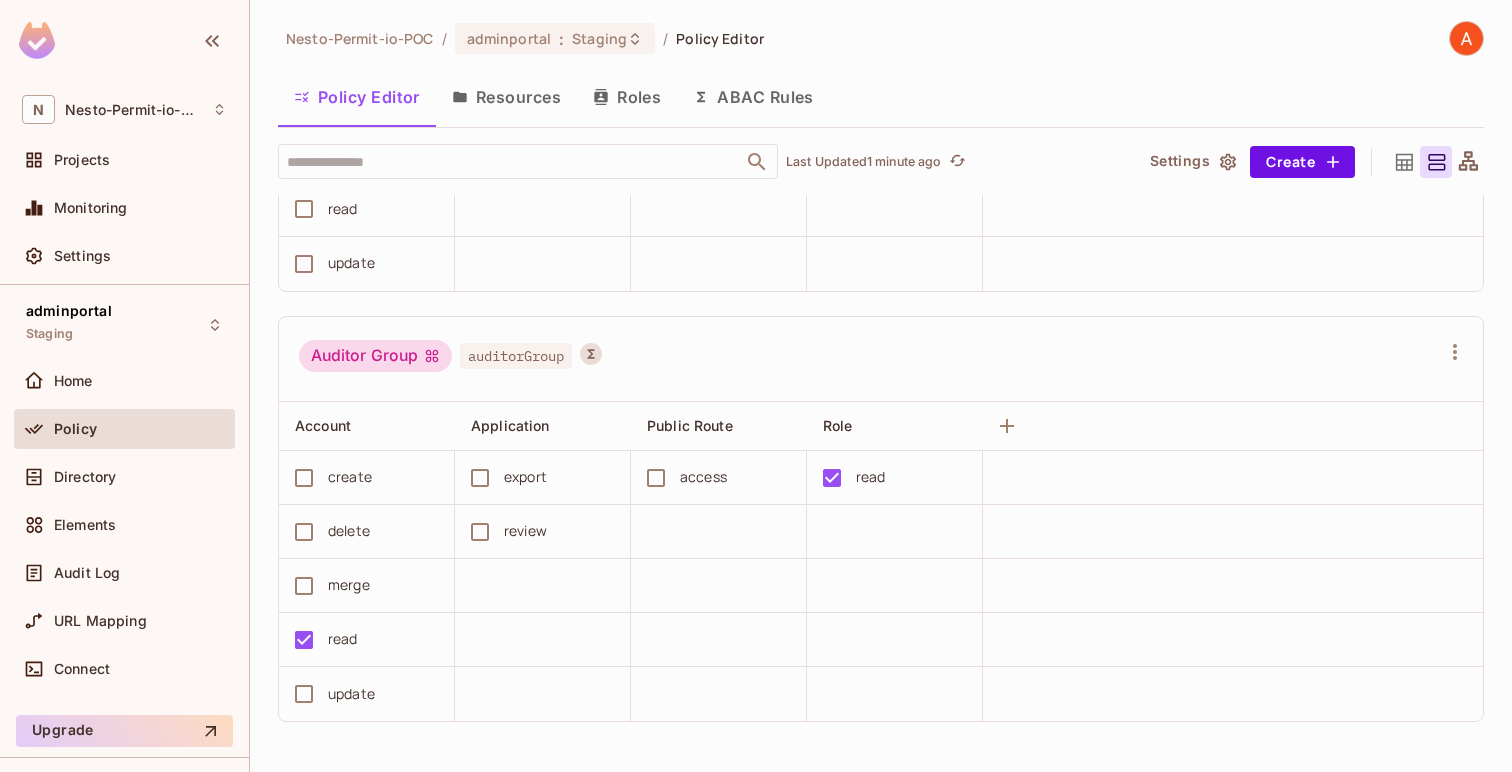 scroll, scrollTop: 0, scrollLeft: 0, axis: both 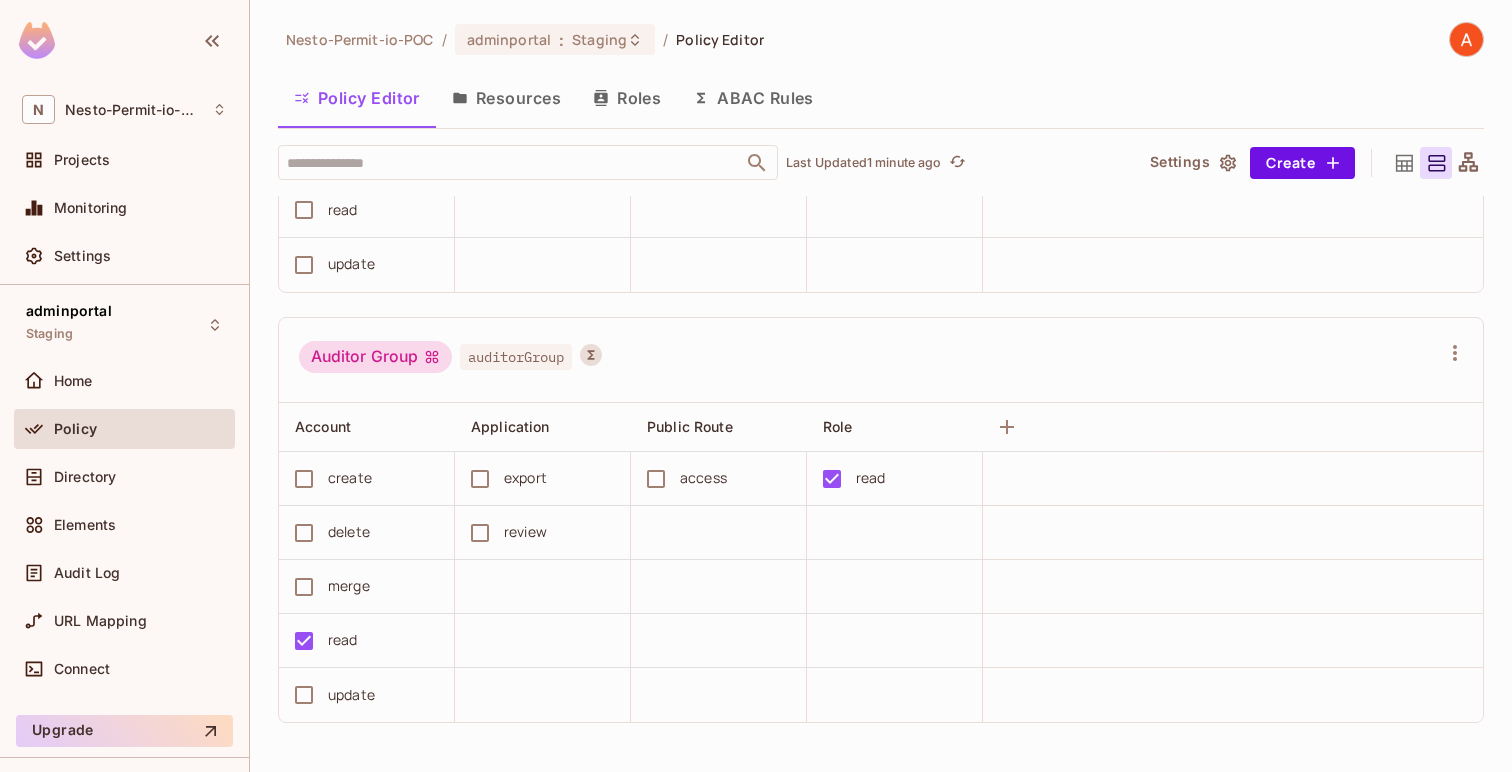 click on "Resources" at bounding box center (506, 98) 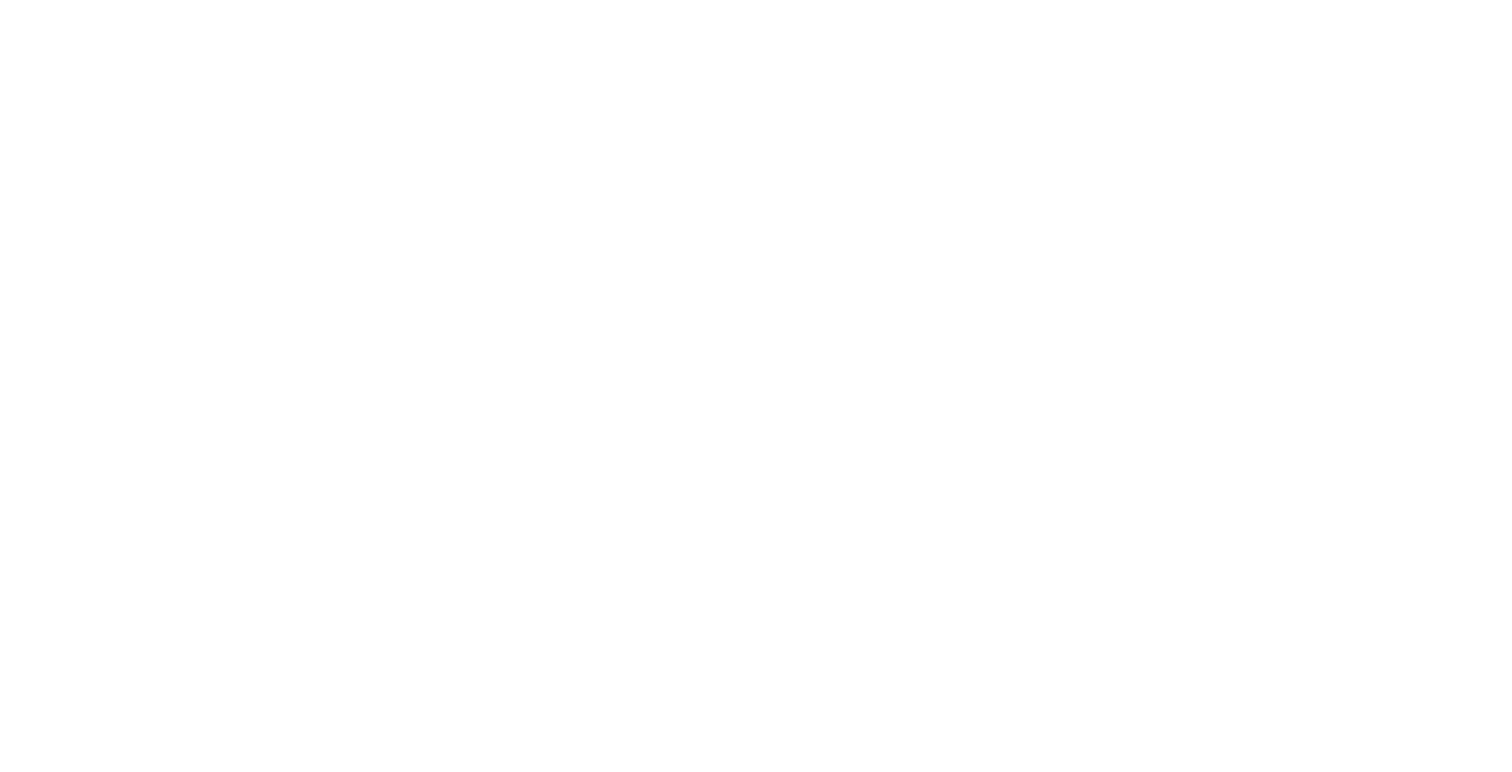 scroll, scrollTop: 0, scrollLeft: 0, axis: both 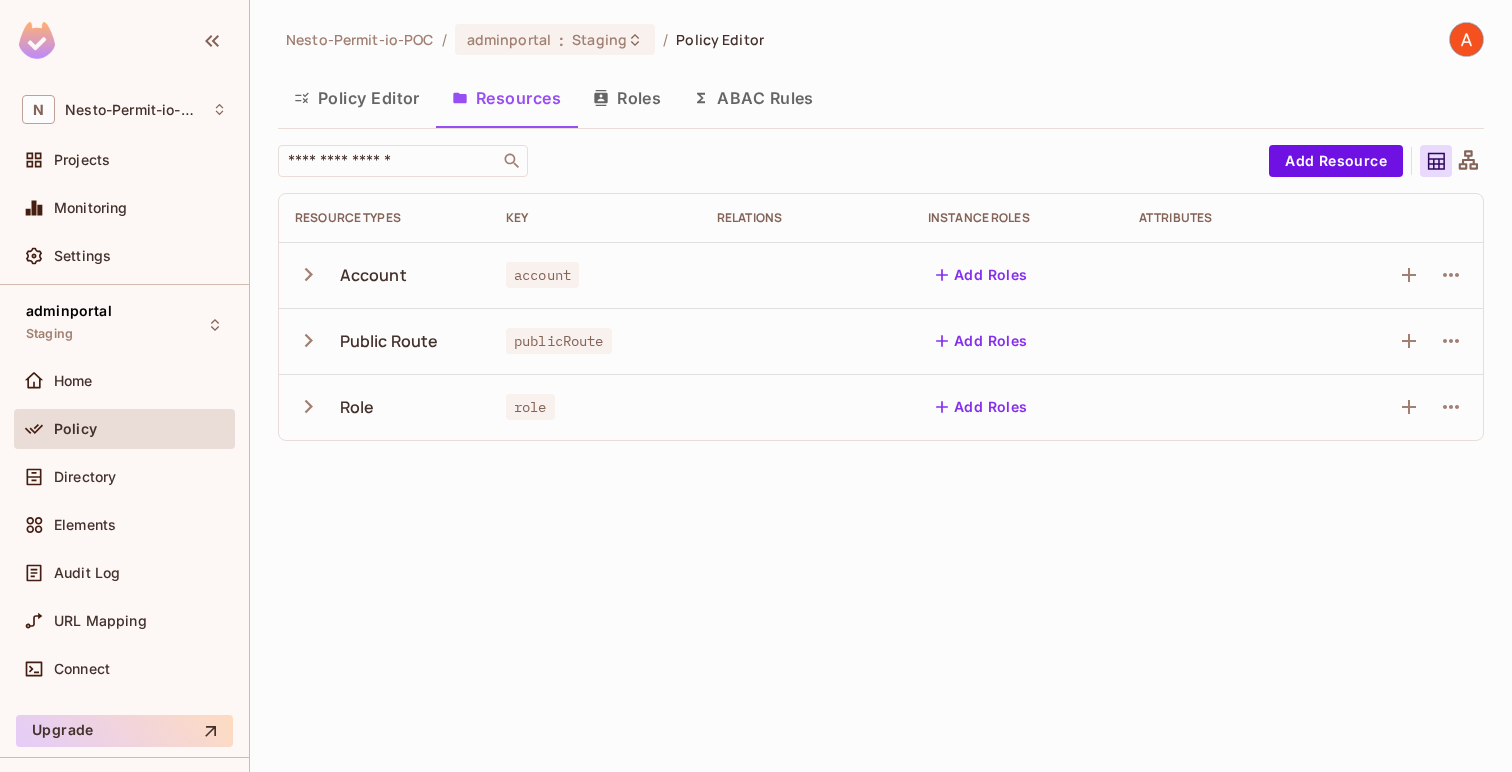 click on "Policy Editor" at bounding box center [357, 98] 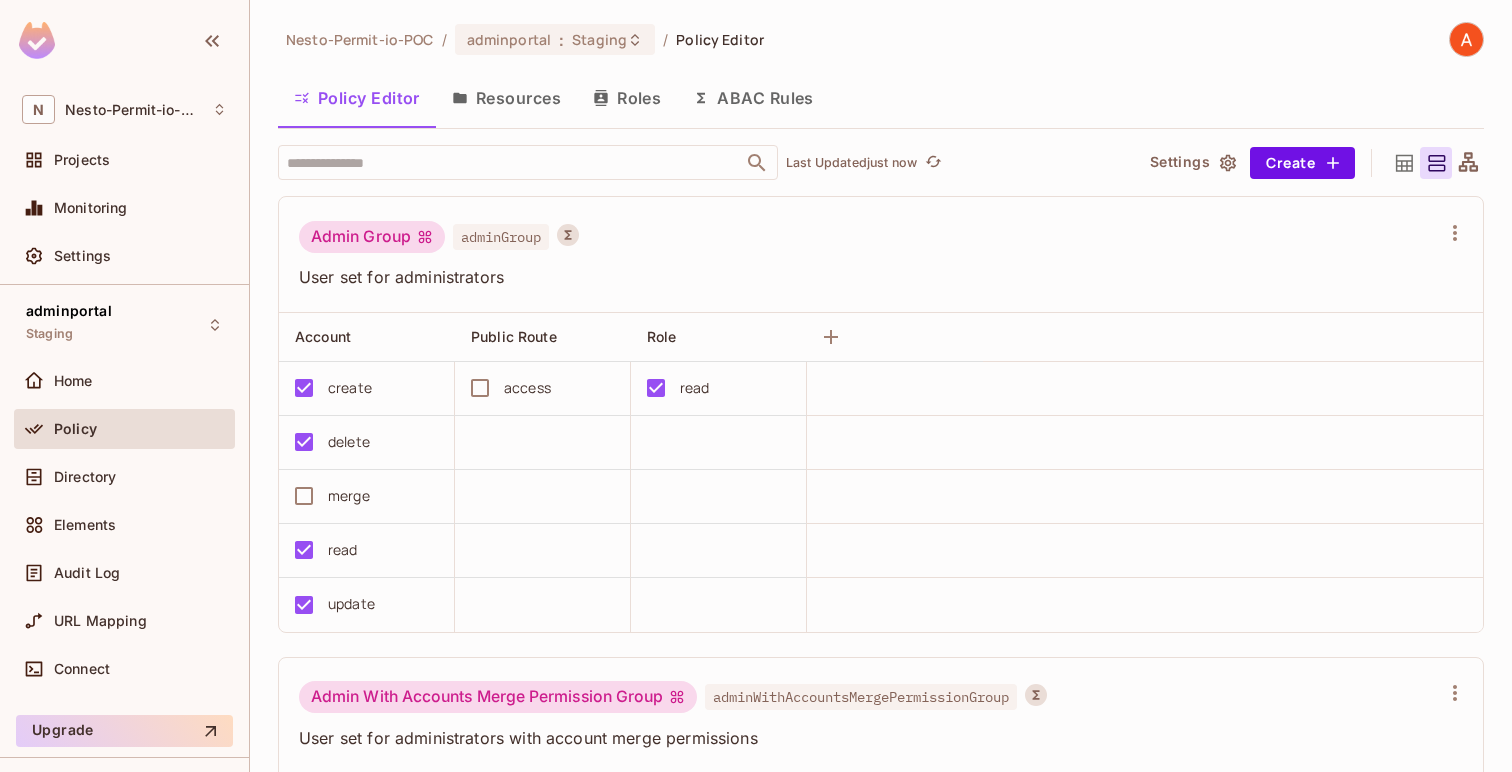 scroll, scrollTop: 1291, scrollLeft: 0, axis: vertical 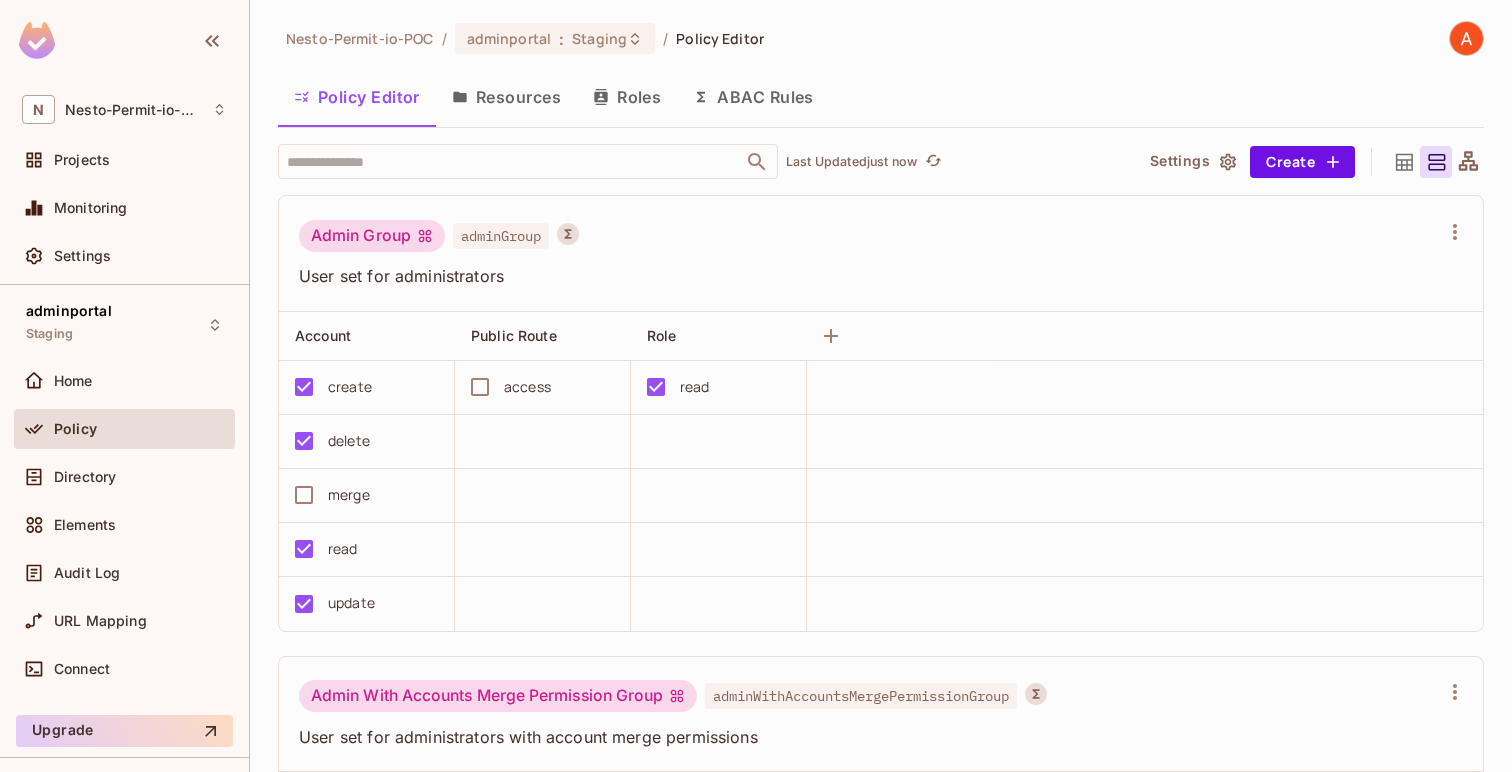 click on "ABAC Rules" at bounding box center (753, 97) 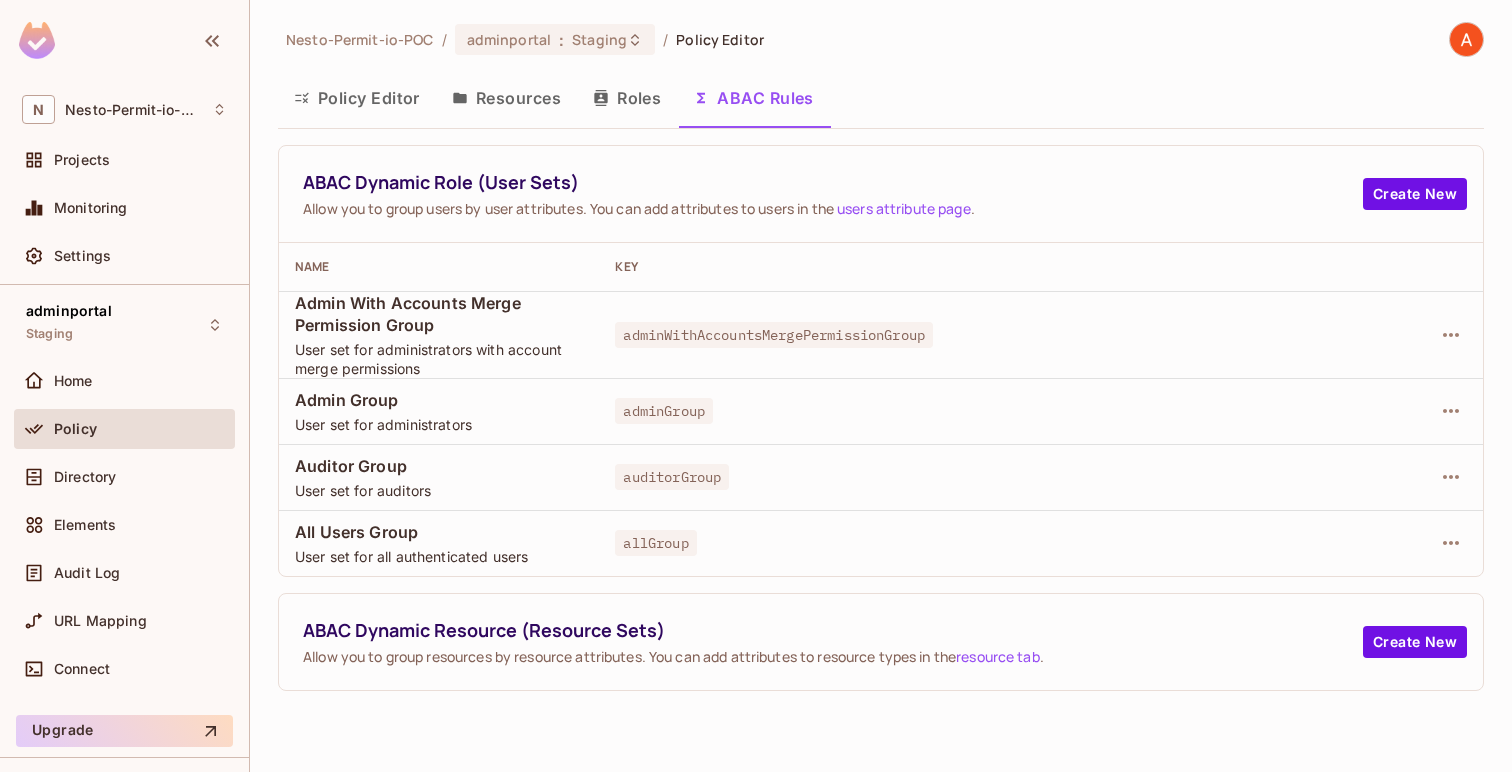 click on "Roles" at bounding box center (627, 98) 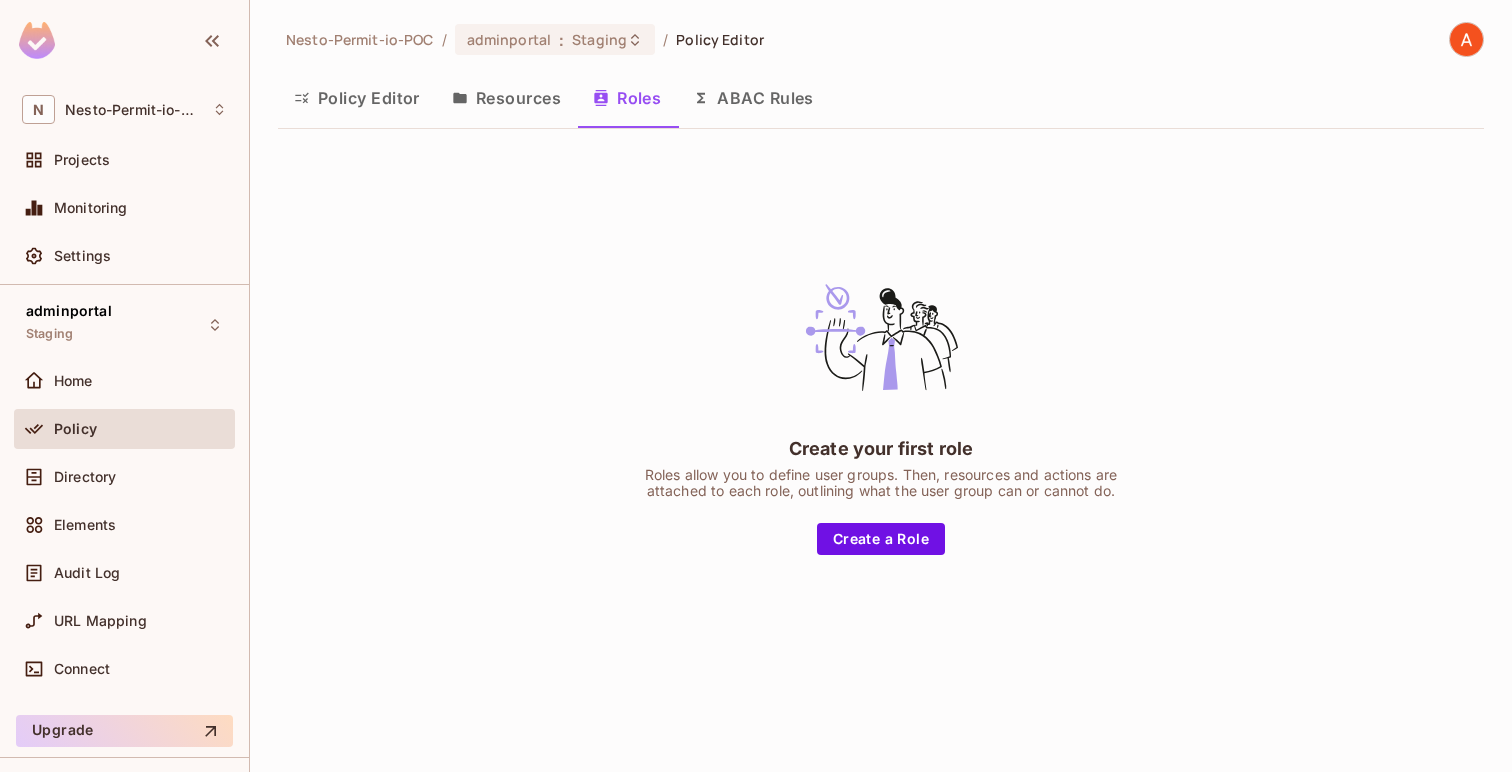 click on "ABAC Rules" at bounding box center [753, 98] 